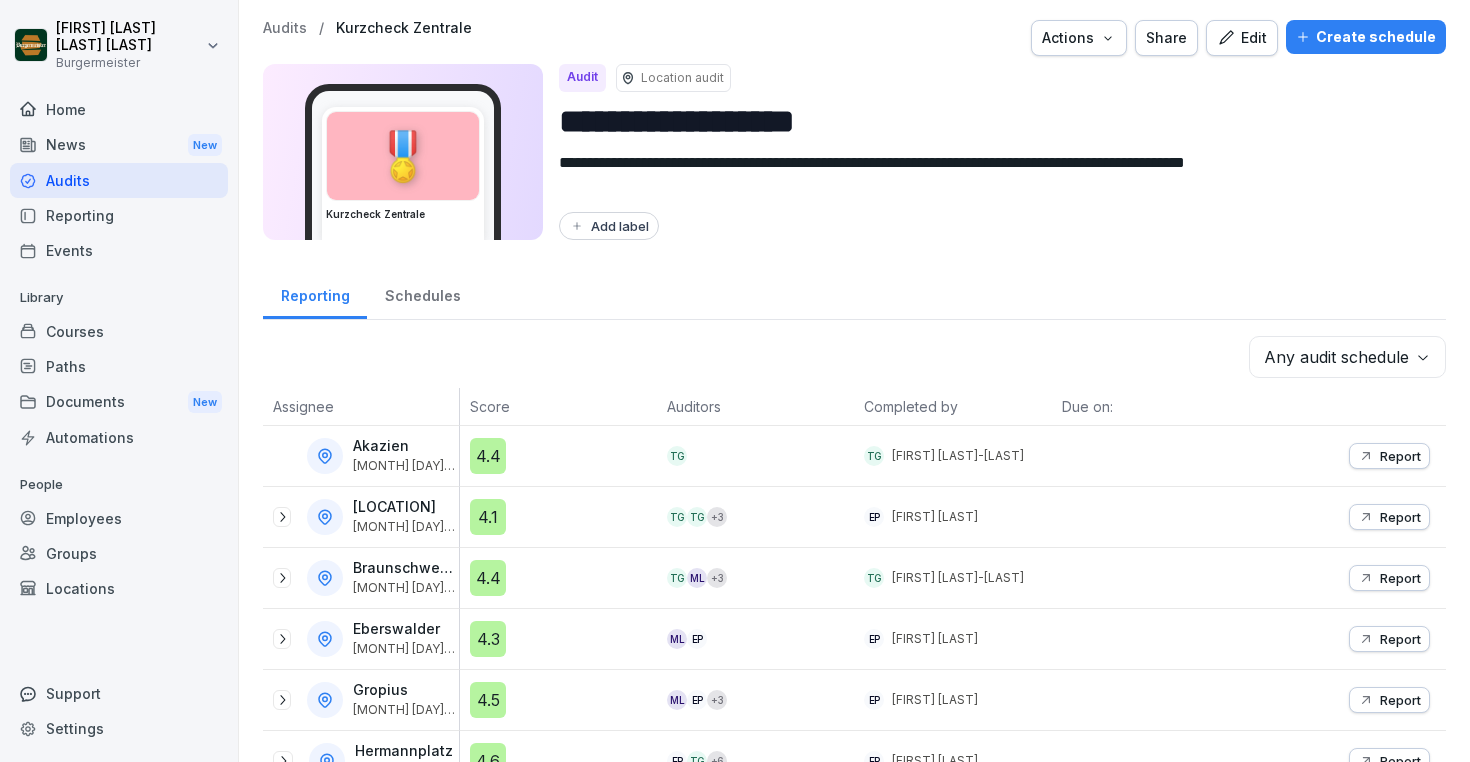 scroll, scrollTop: 0, scrollLeft: 0, axis: both 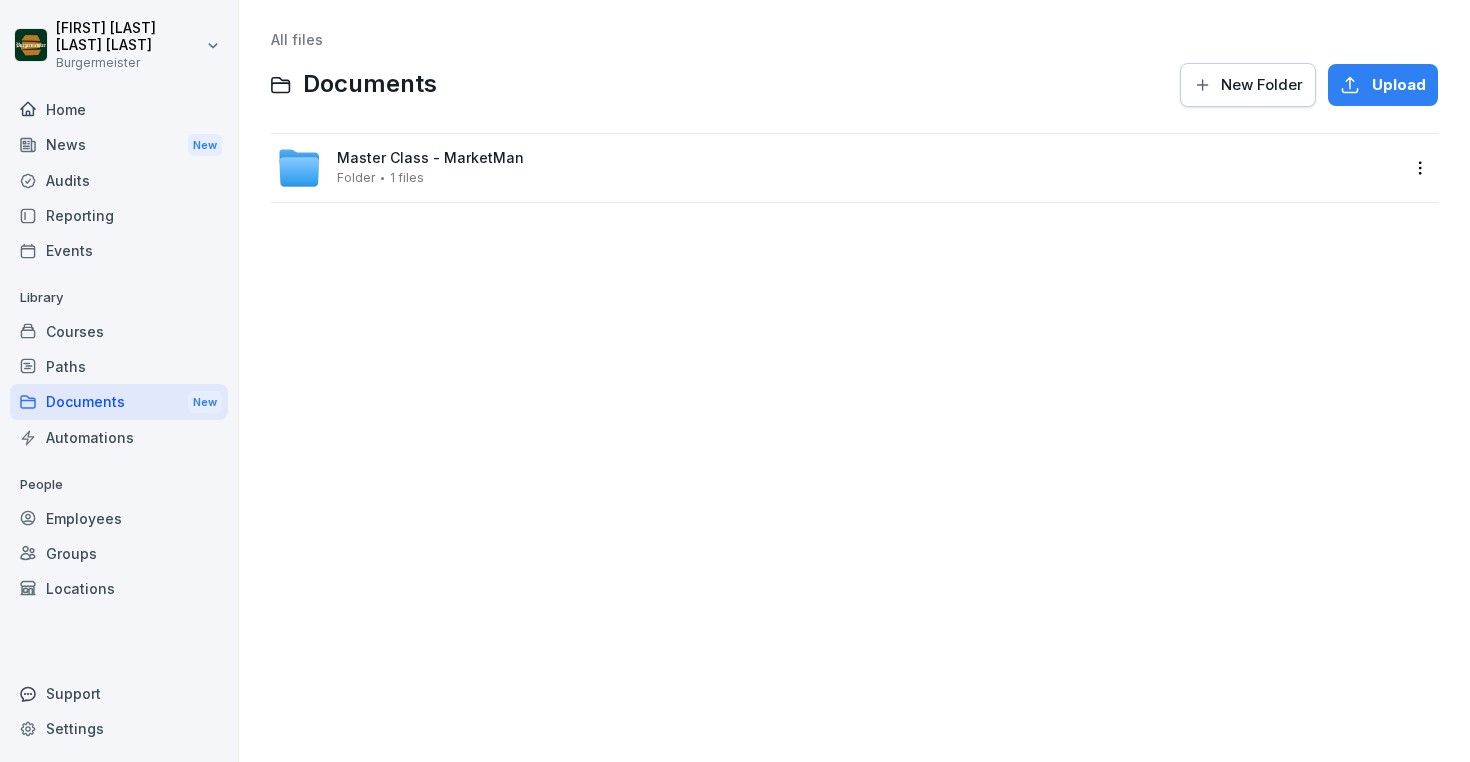 click on "[FIRST] [LAST] [LAST] [LAST] [LAST] Home News New Audits Reporting Events Library Courses Paths Documents New Automations People Employees Groups Locations Support Settings All files Documents New Folder Upload Master Class - MarketMan Folder 1 files" at bounding box center (735, 381) 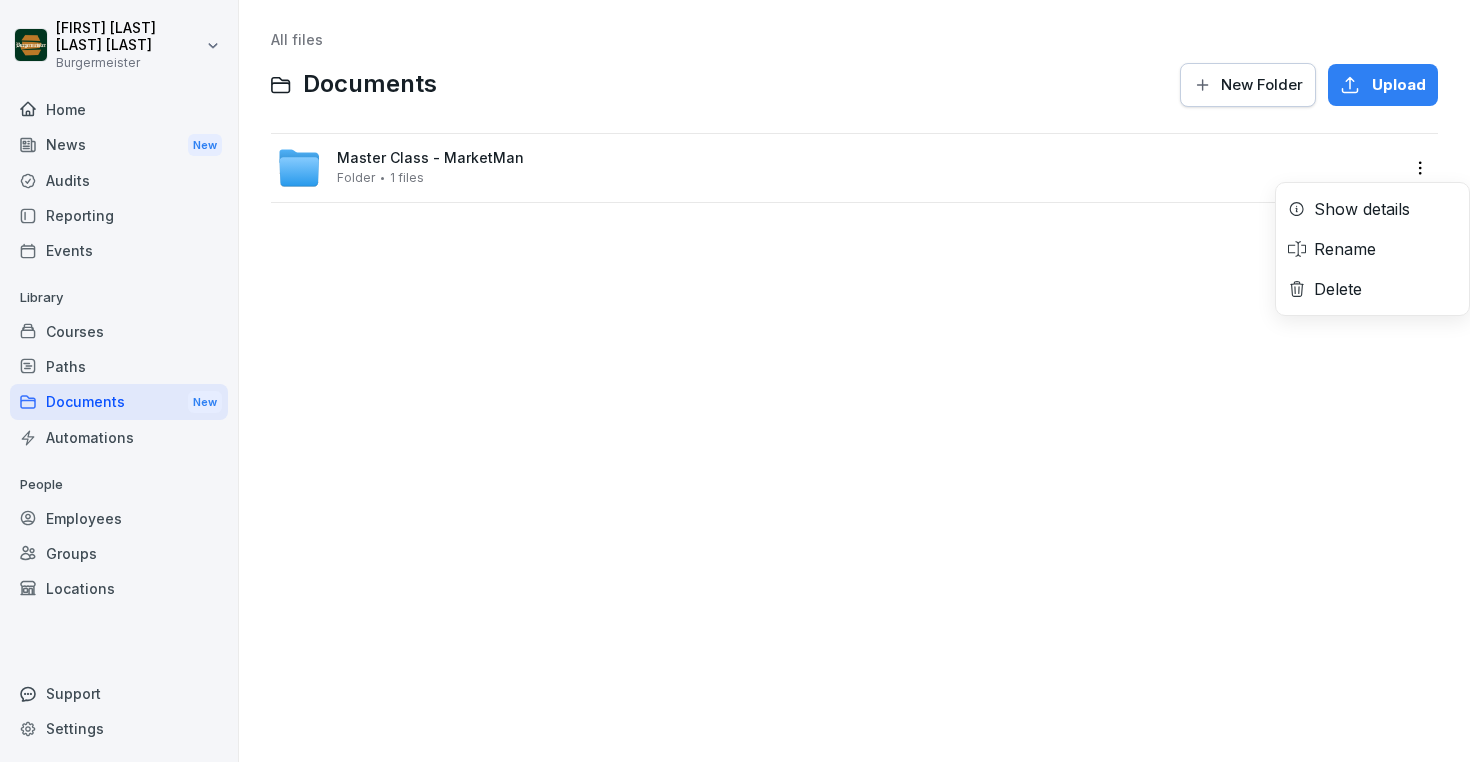 click on "[FIRST] [LAST] [LAST] [LAST] [LAST] Home News New Audits Reporting Events Library Courses Paths Documents New Automations People Employees Groups Locations Support Settings All files Documents New Folder Upload Master Class - MarketMan Folder 1 files Show details Rename Delete" at bounding box center (735, 381) 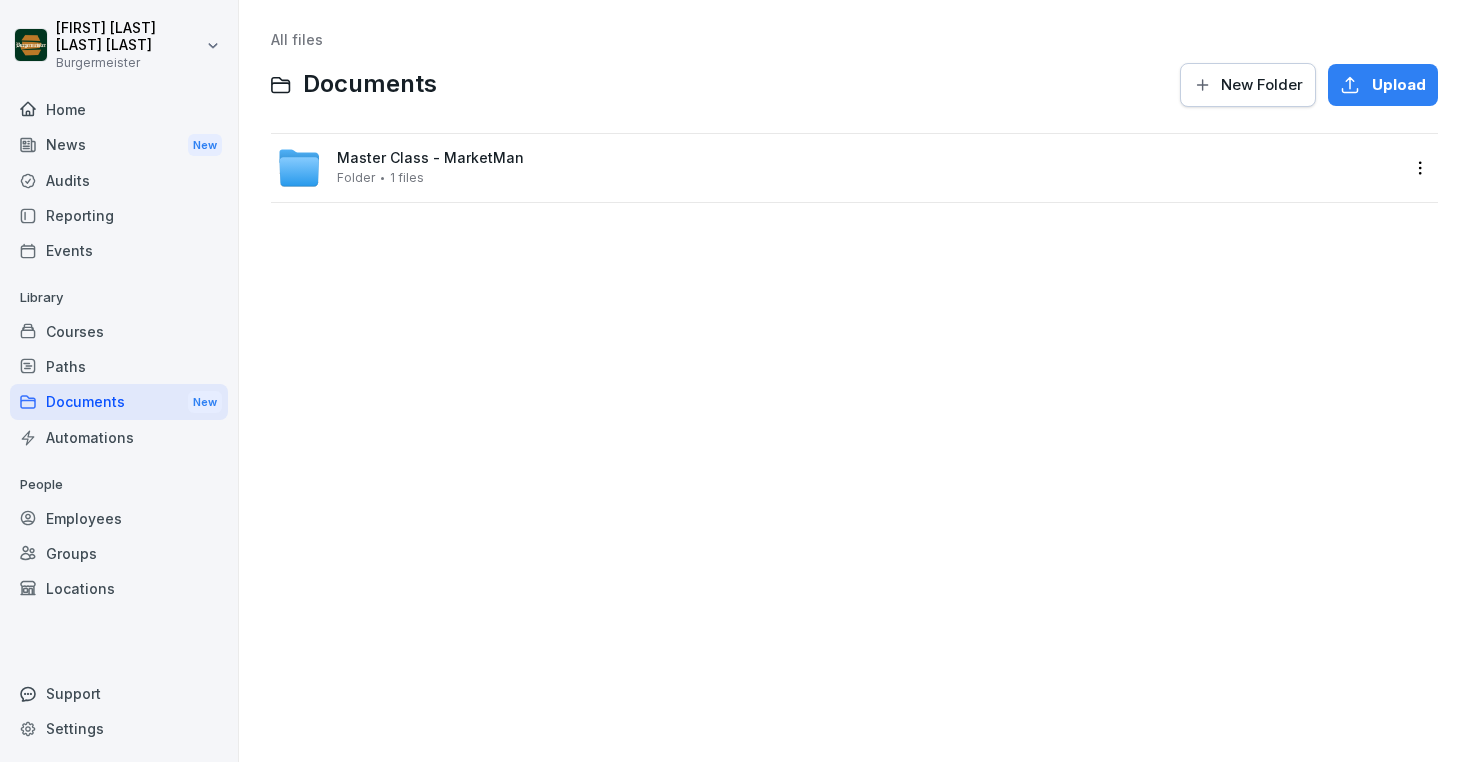 click on "Automations" at bounding box center (119, 437) 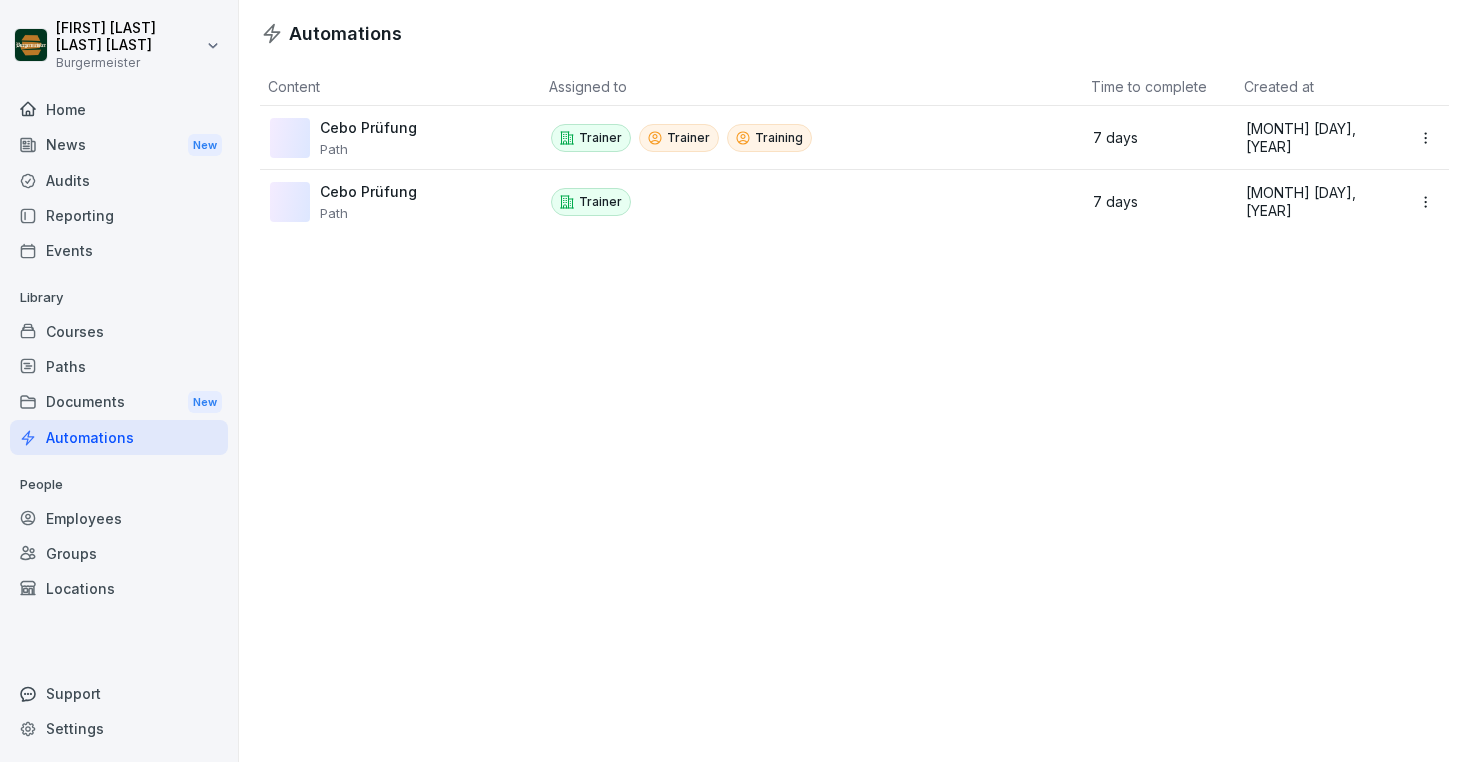 click on "Paths" at bounding box center [119, 366] 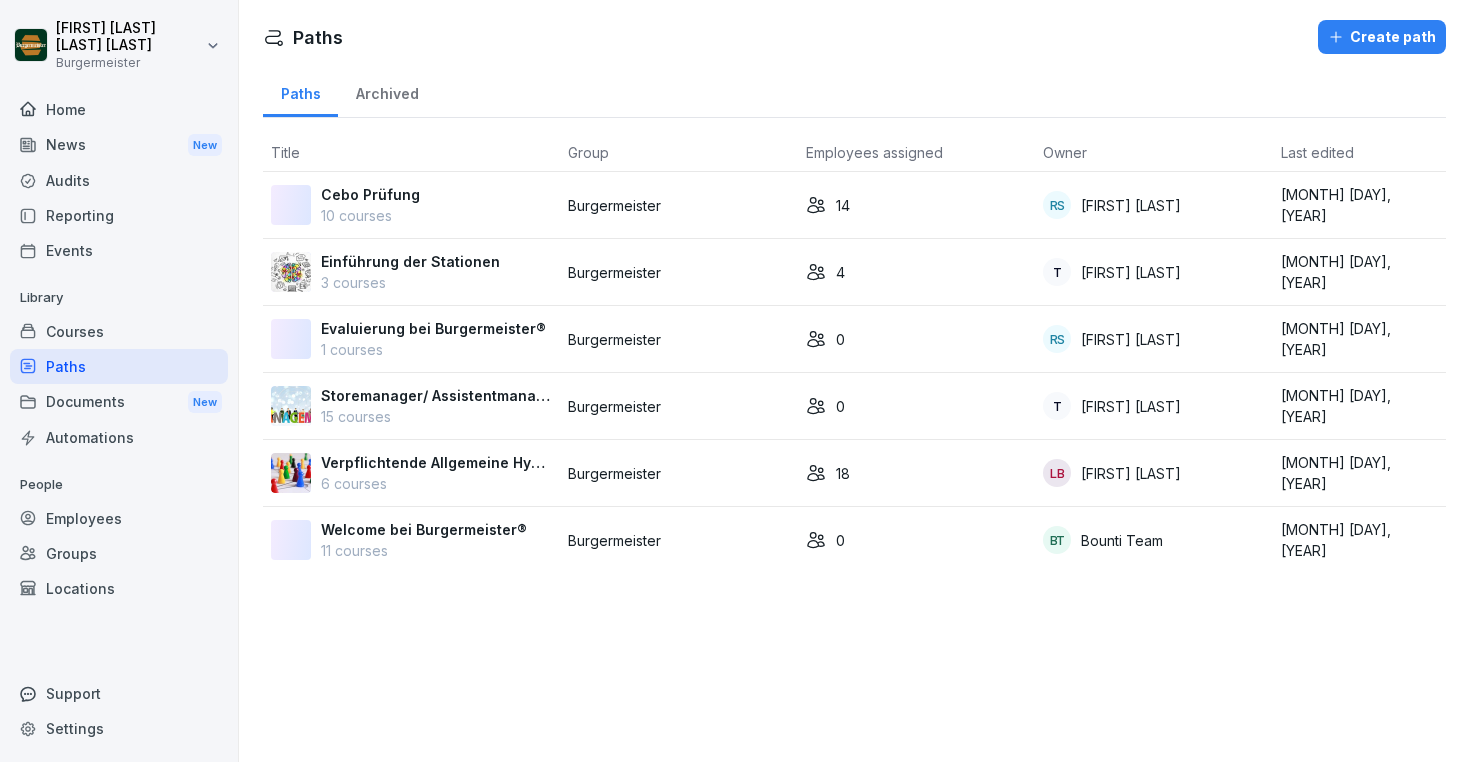 click on "Courses" at bounding box center [119, 331] 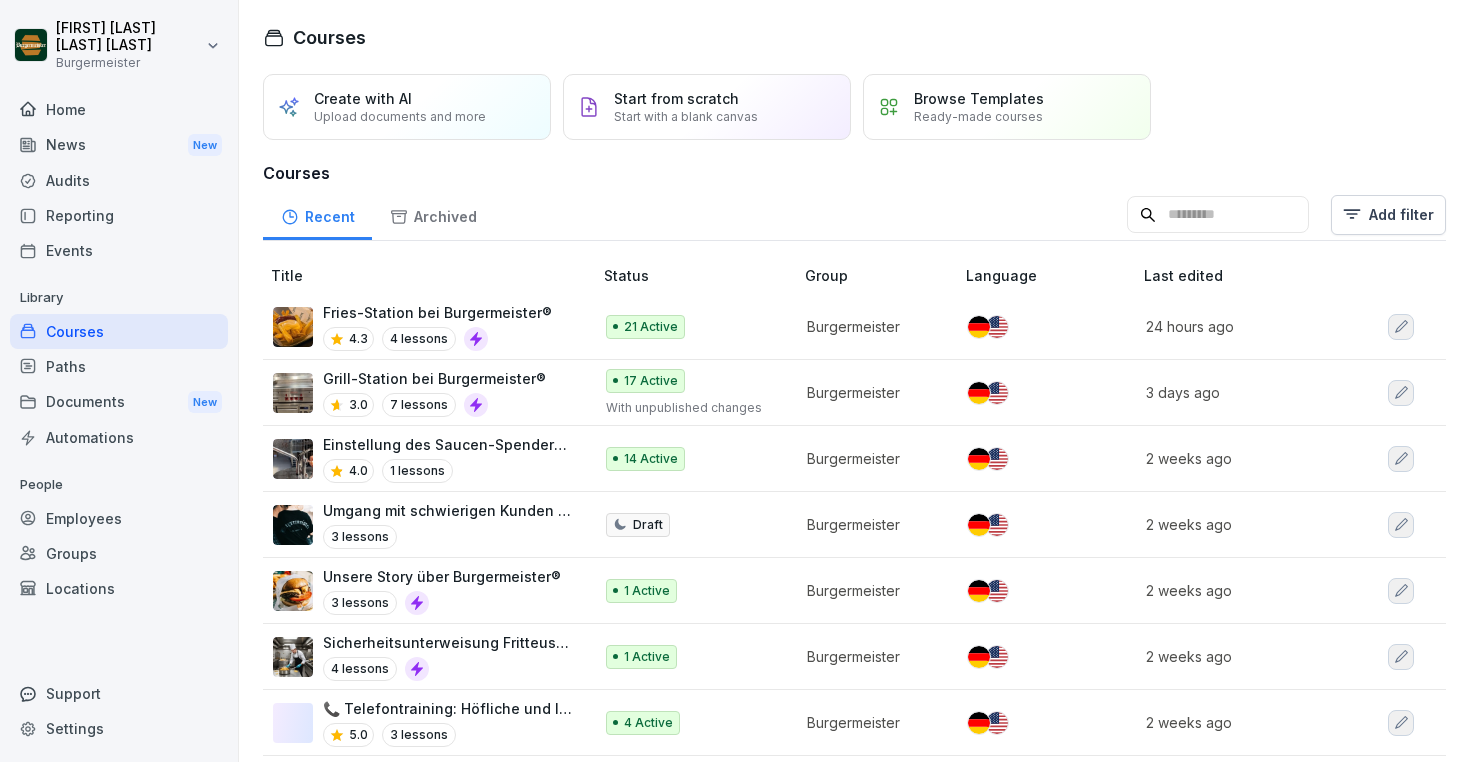 click on "Reporting" at bounding box center (119, 215) 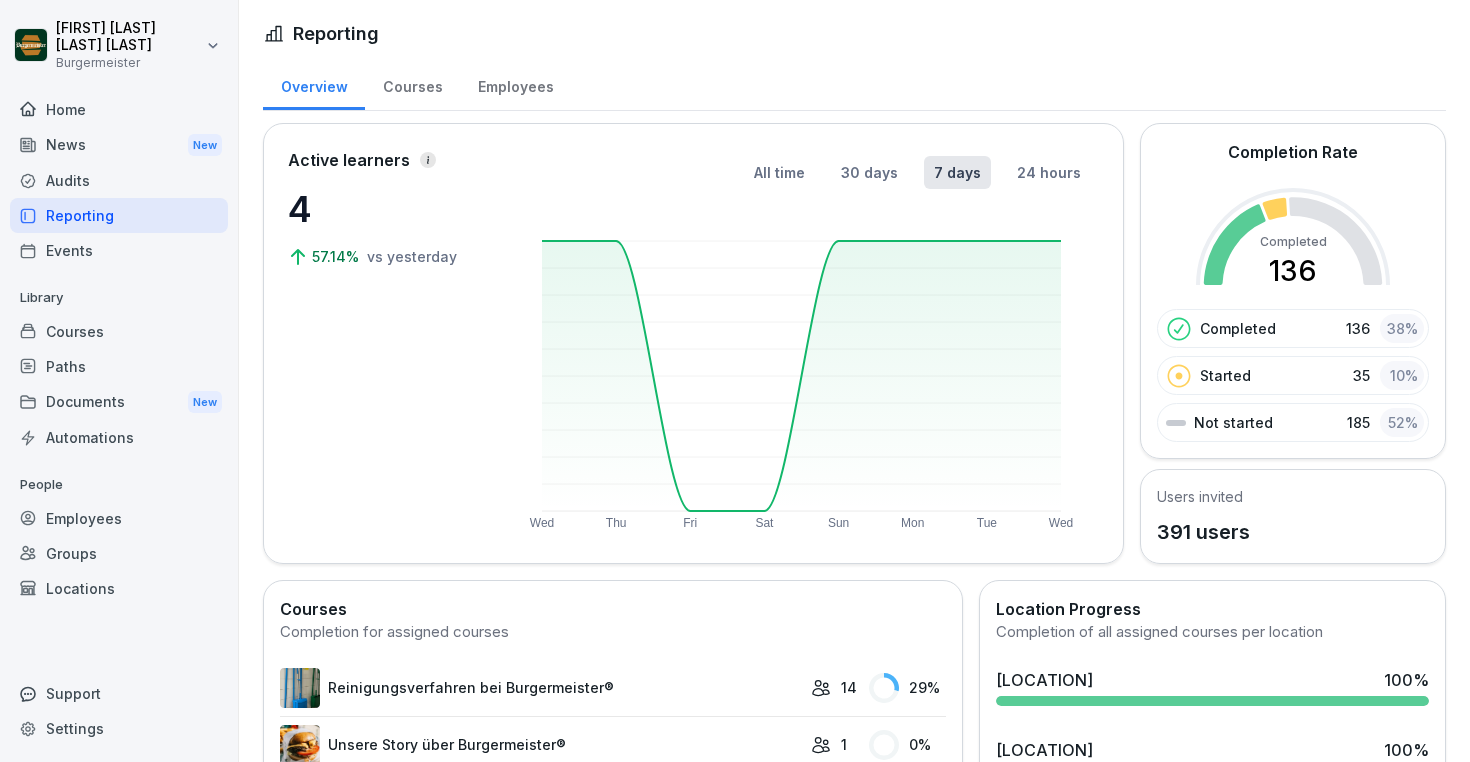 click on "Events" at bounding box center (119, 250) 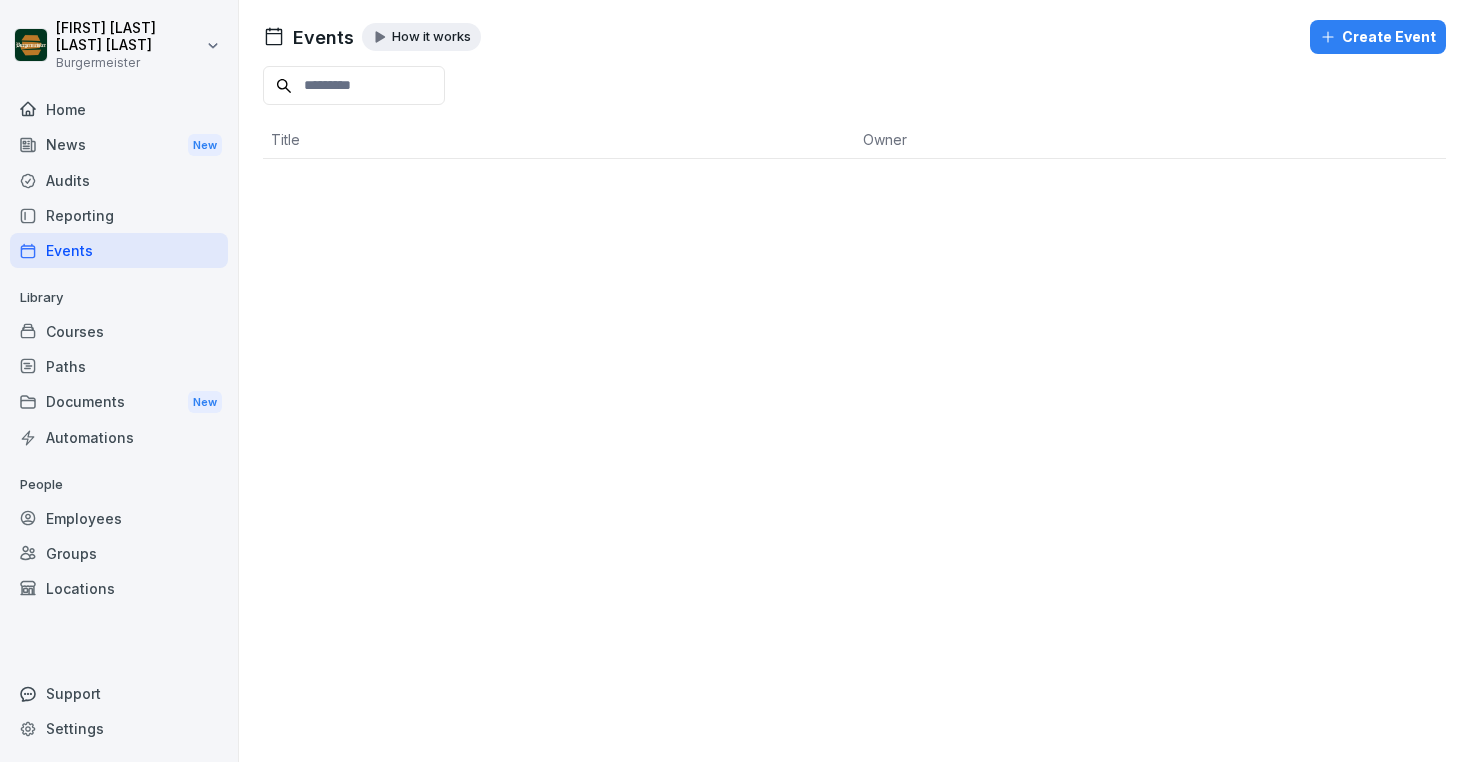 click on "Audits" at bounding box center (119, 180) 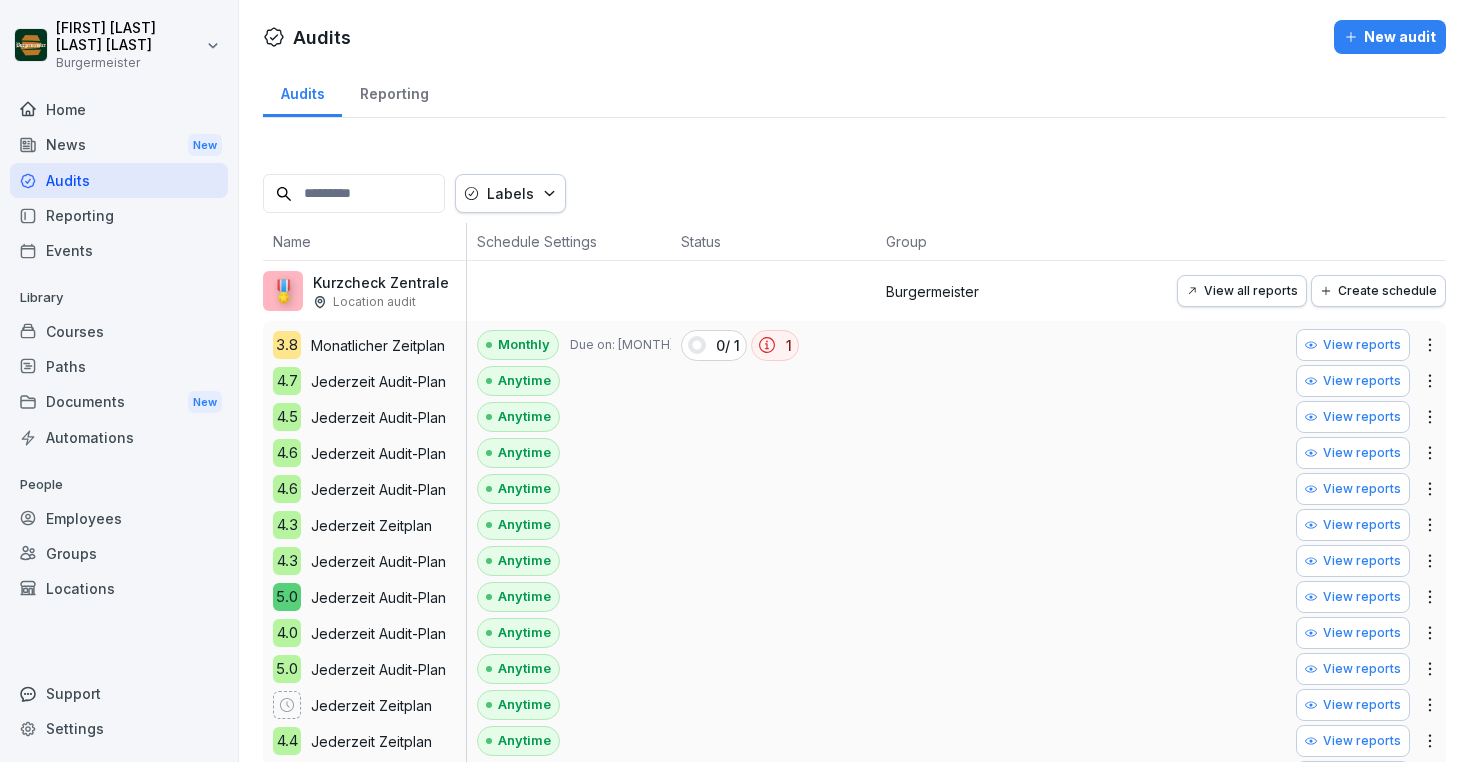 click on "News New" at bounding box center (119, 145) 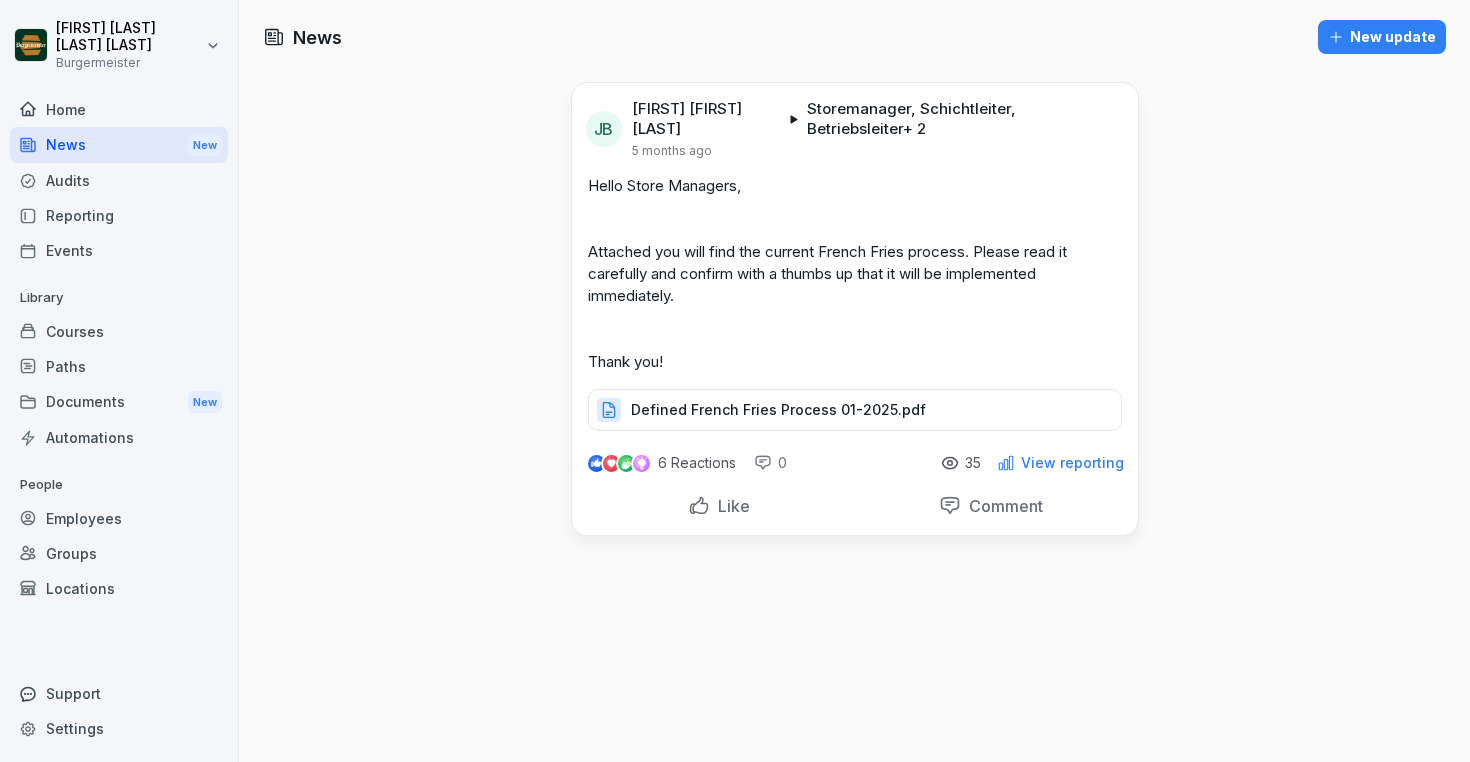 click on "Home" at bounding box center [119, 109] 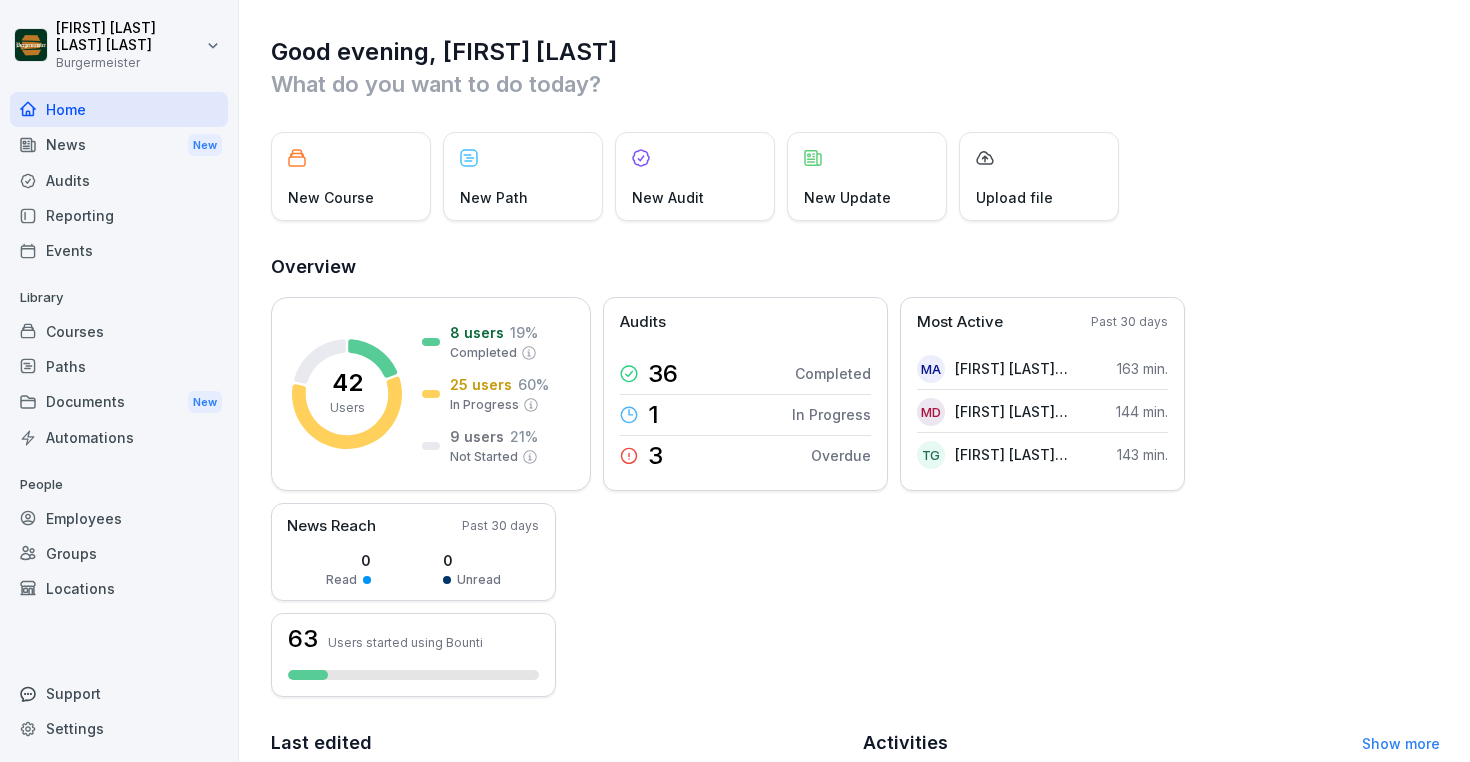 click on "News New" at bounding box center (119, 145) 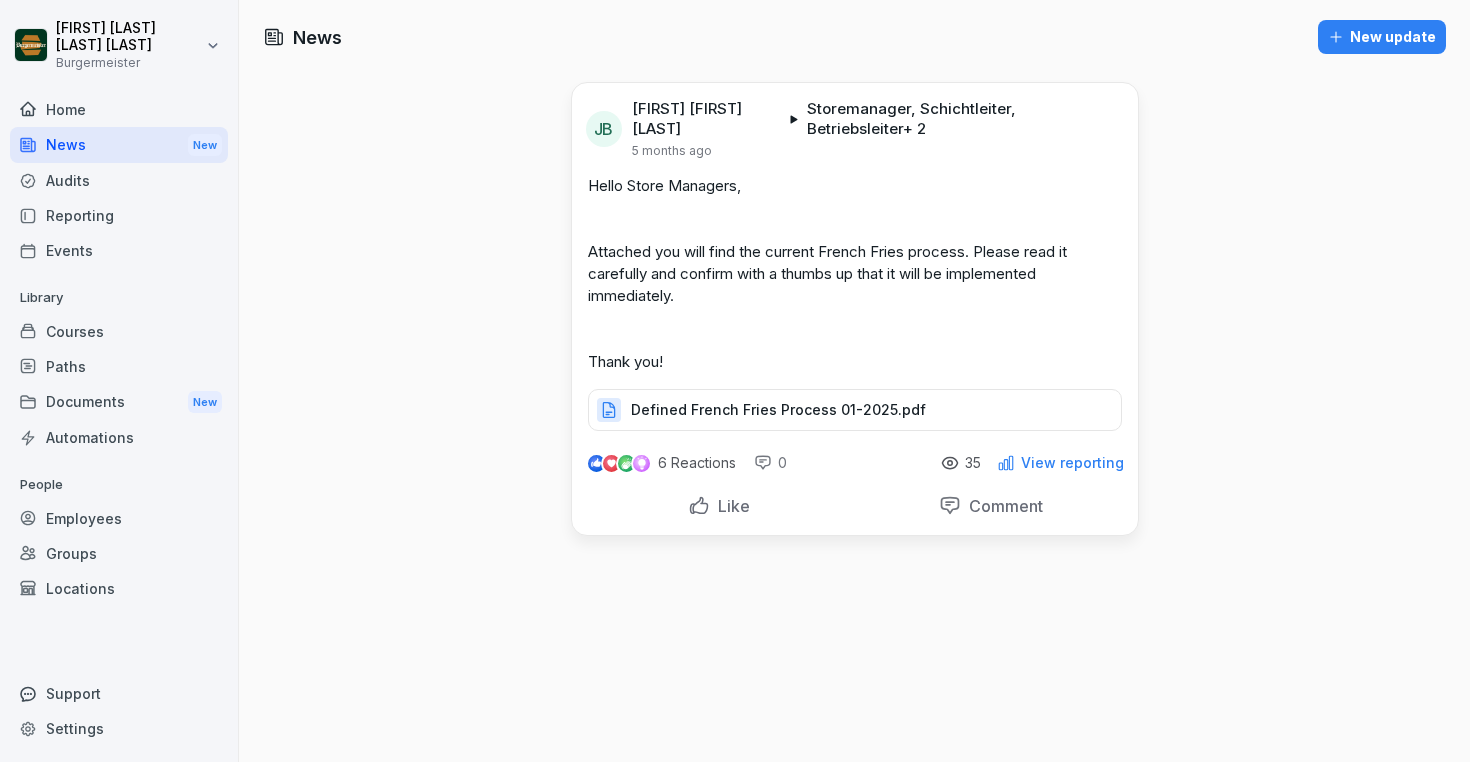 click on "Documents New" at bounding box center (119, 402) 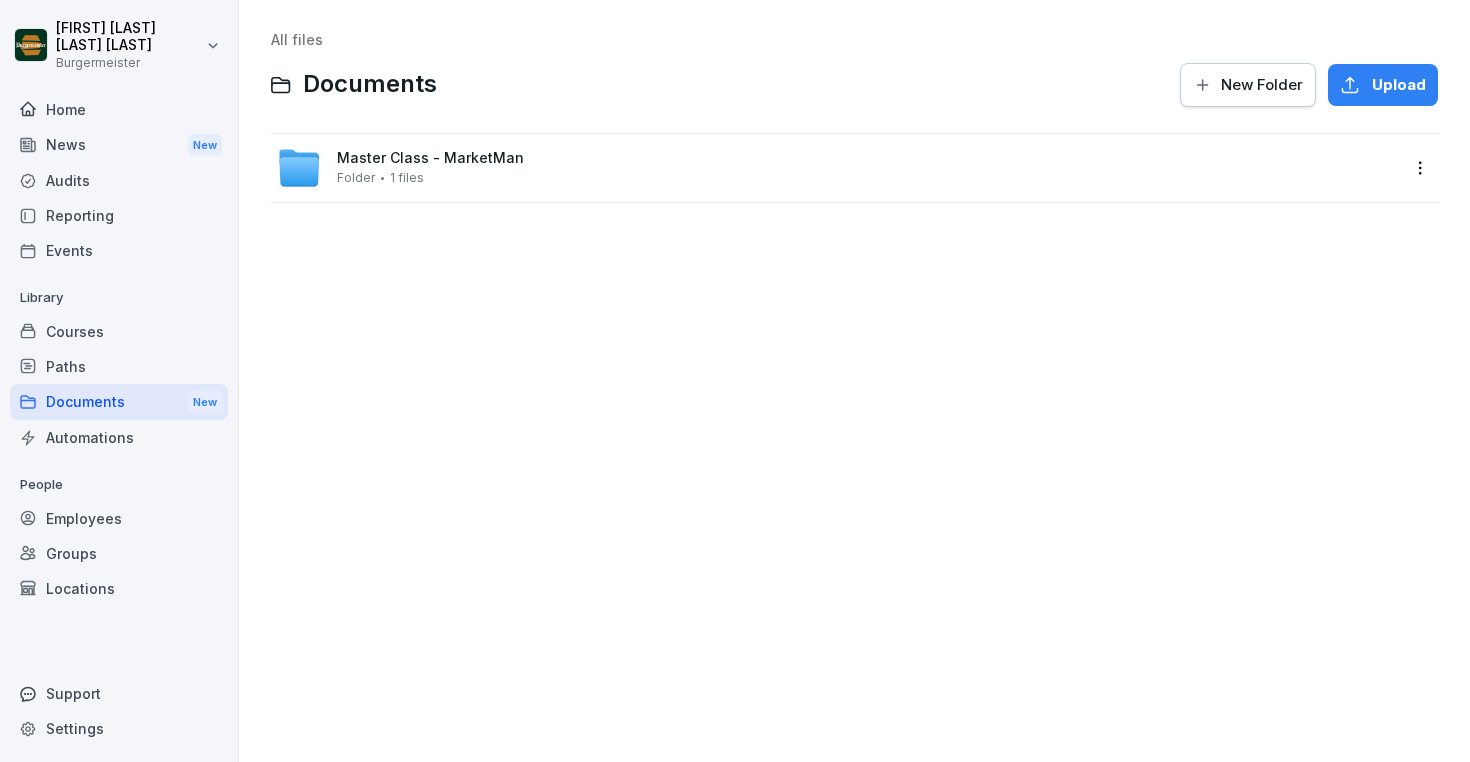 click on "Courses" at bounding box center (119, 331) 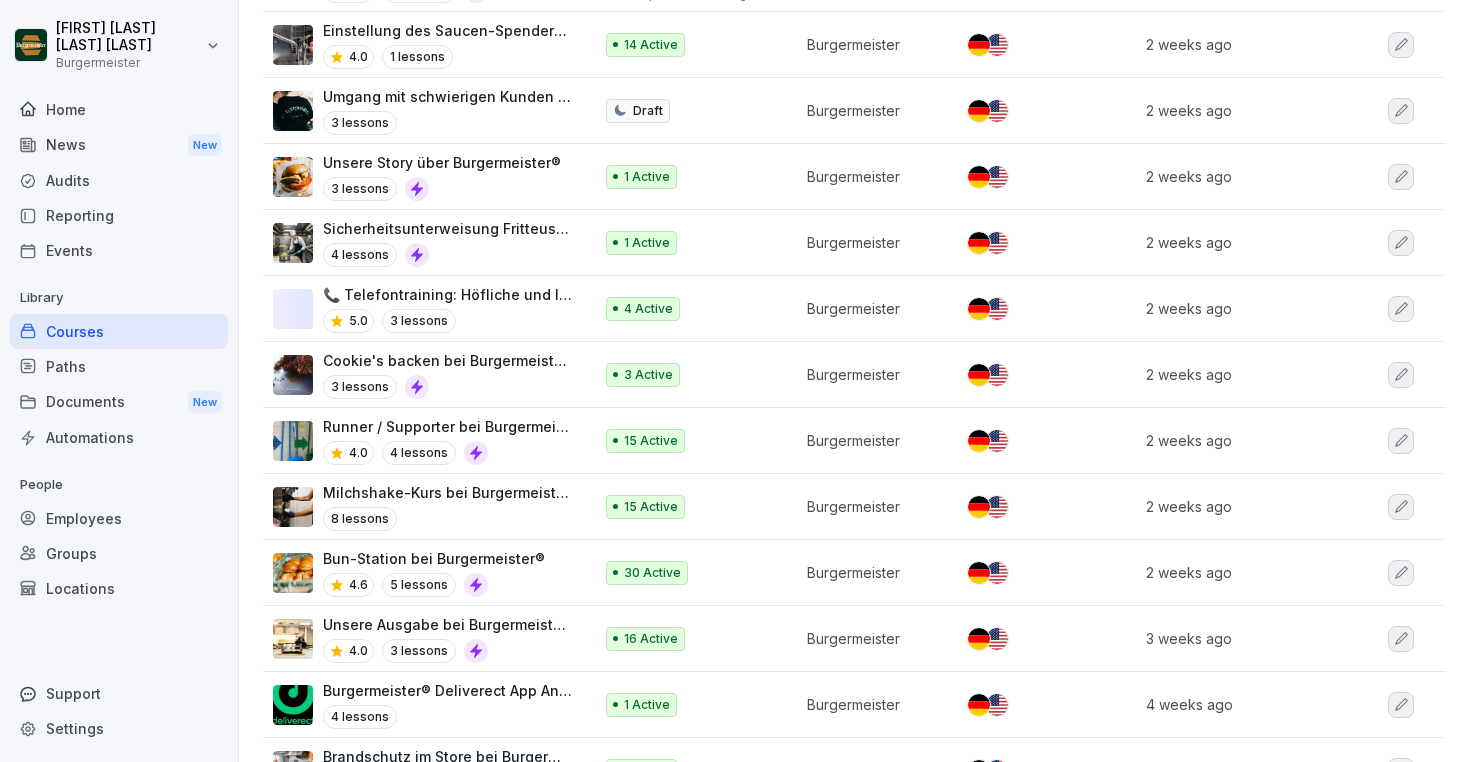 scroll, scrollTop: 919, scrollLeft: 0, axis: vertical 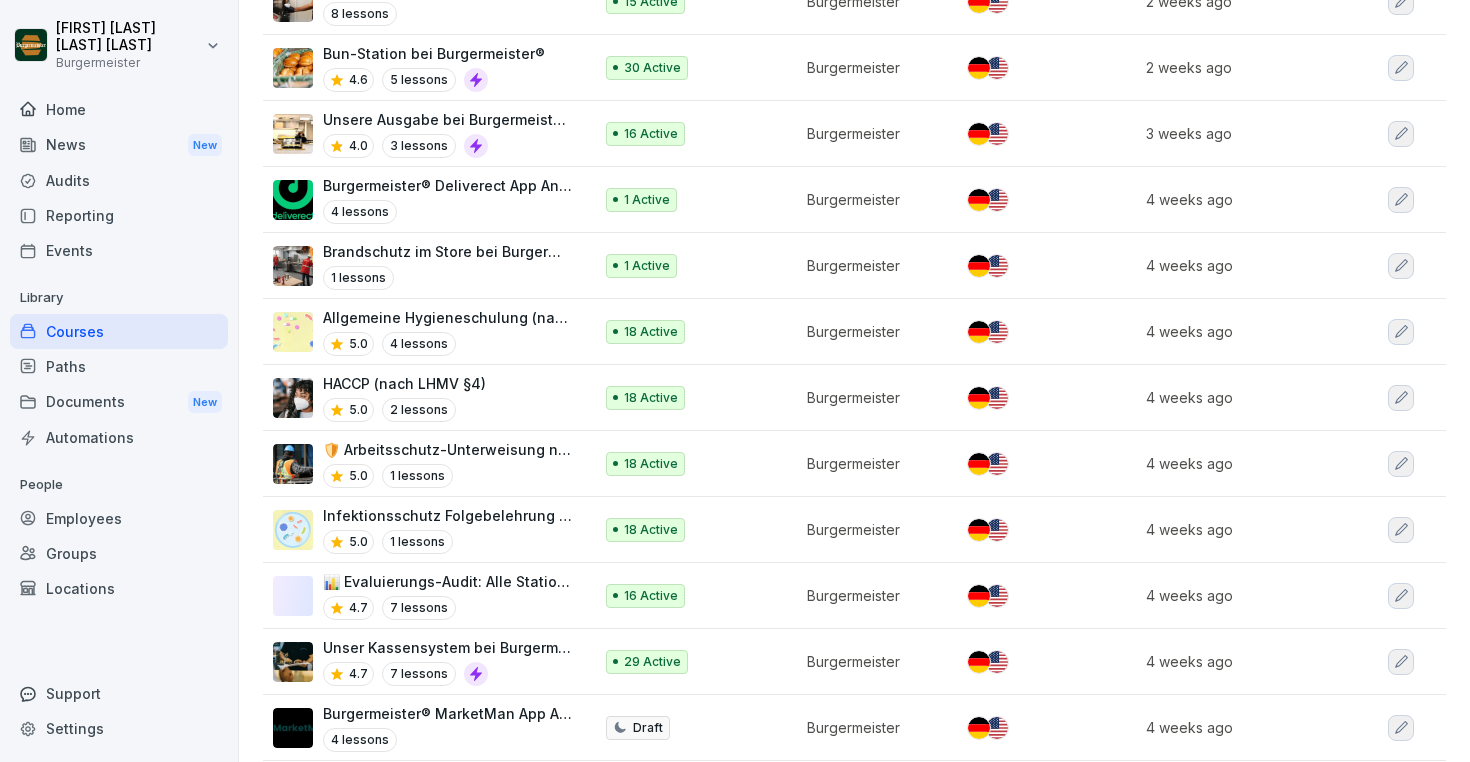 click on "Paths" at bounding box center [119, 366] 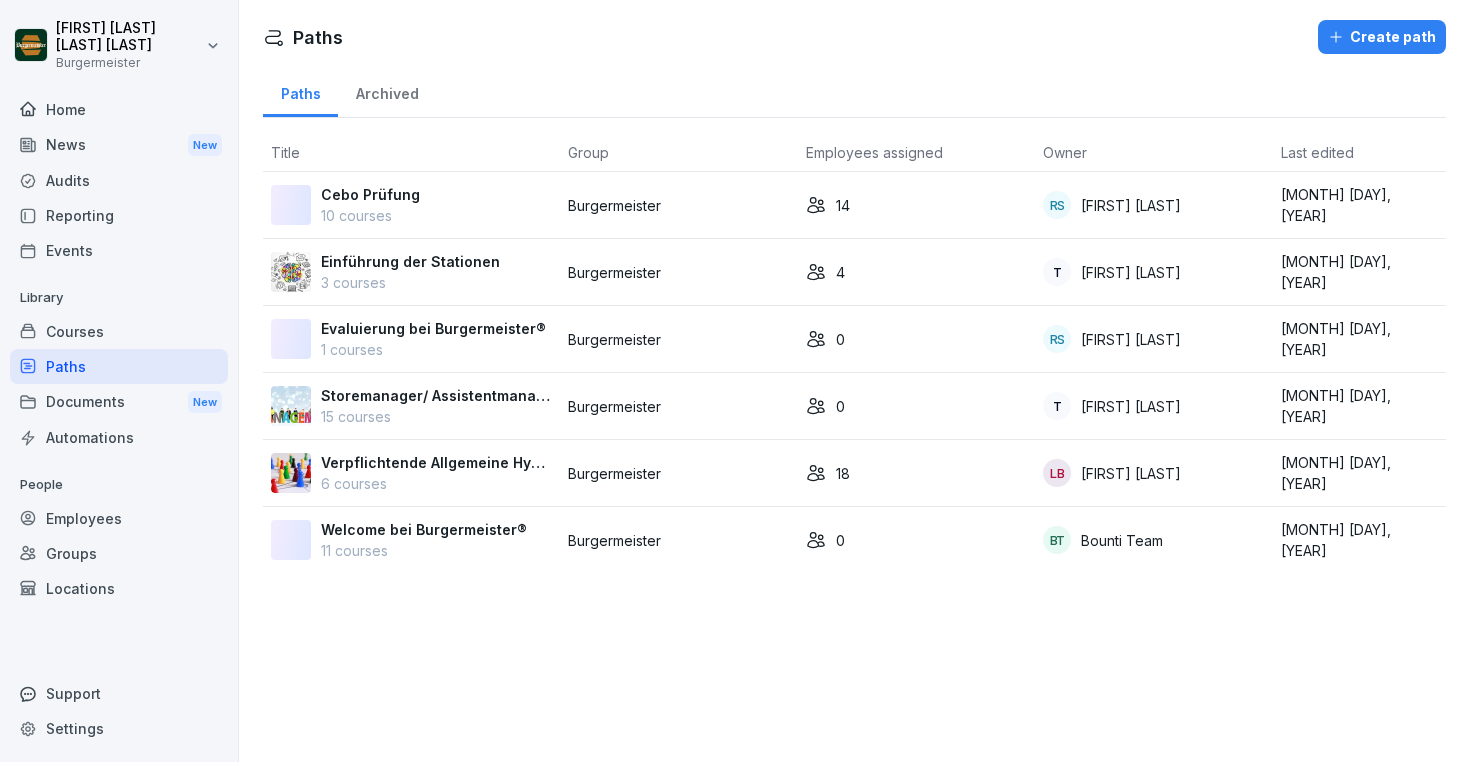 click on "Documents New" at bounding box center [119, 402] 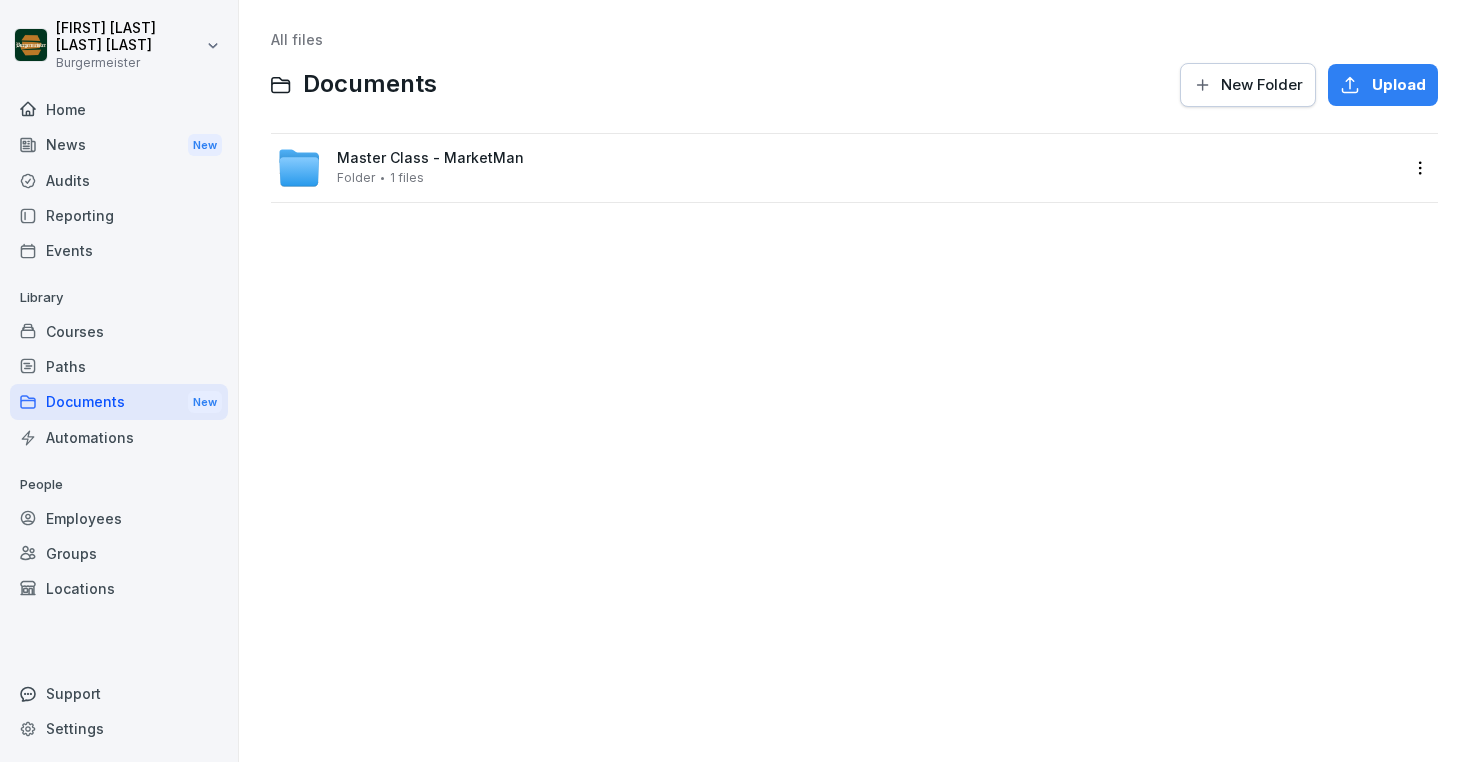 click on "Upload" at bounding box center (1399, 85) 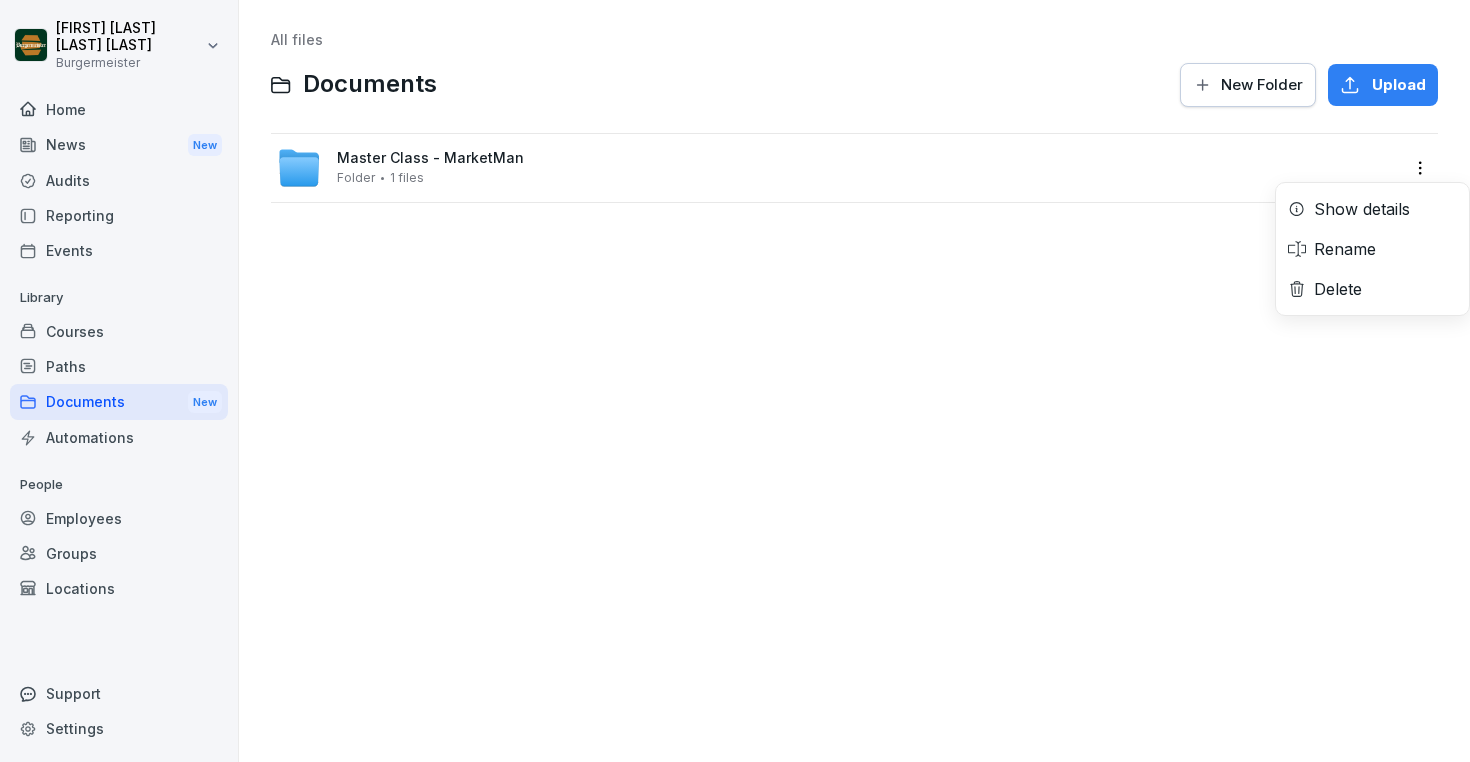 click on "[FIRST] [LAST] [LAST] [LAST] [LAST] Home News New Audits Reporting Events Library Courses Paths Documents New Automations People Employees Groups Locations Support Settings All files Documents New Folder Upload Master Class - MarketMan Folder 1 files Show details Rename Delete" at bounding box center [735, 381] 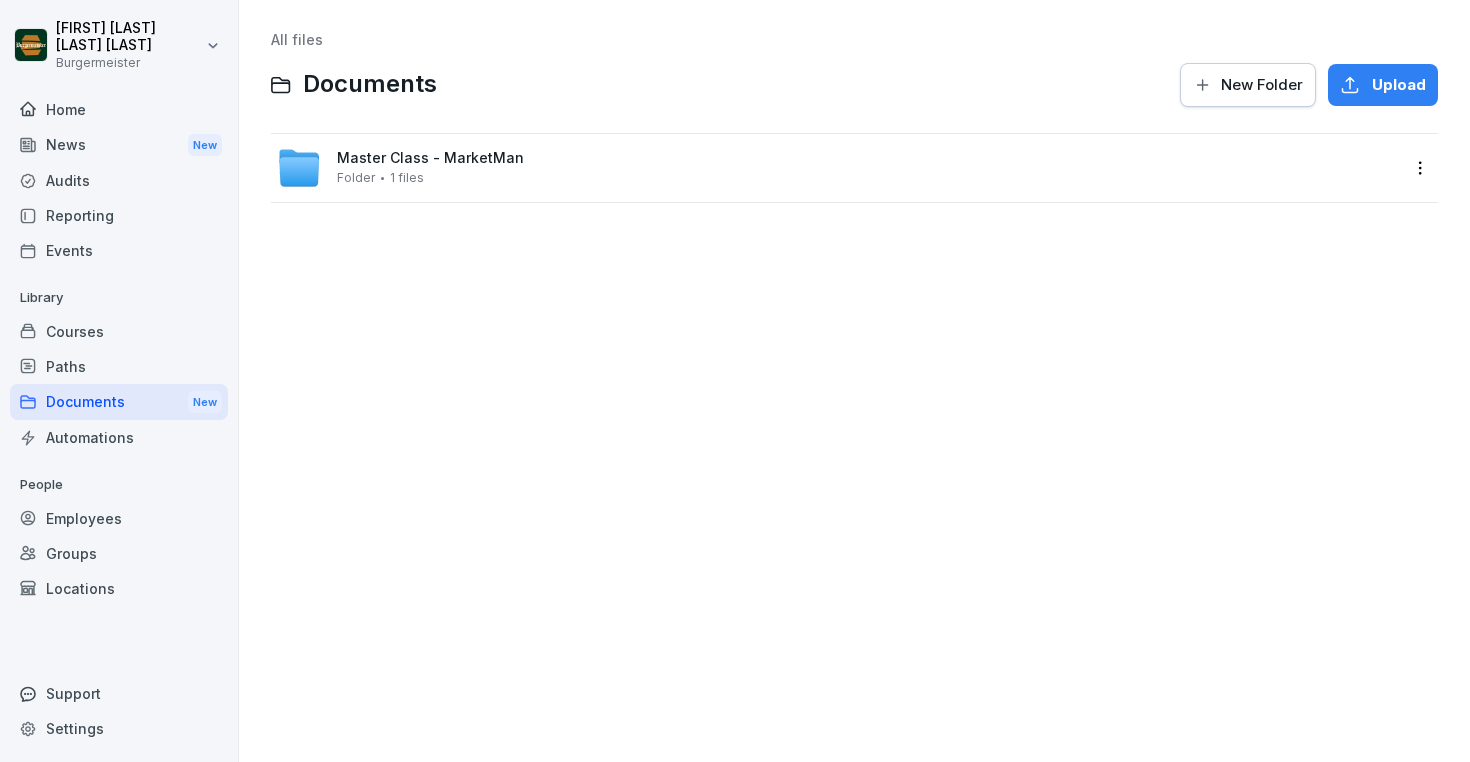 click on "Master Class - MarketMan Folder 1 files" at bounding box center [838, 168] 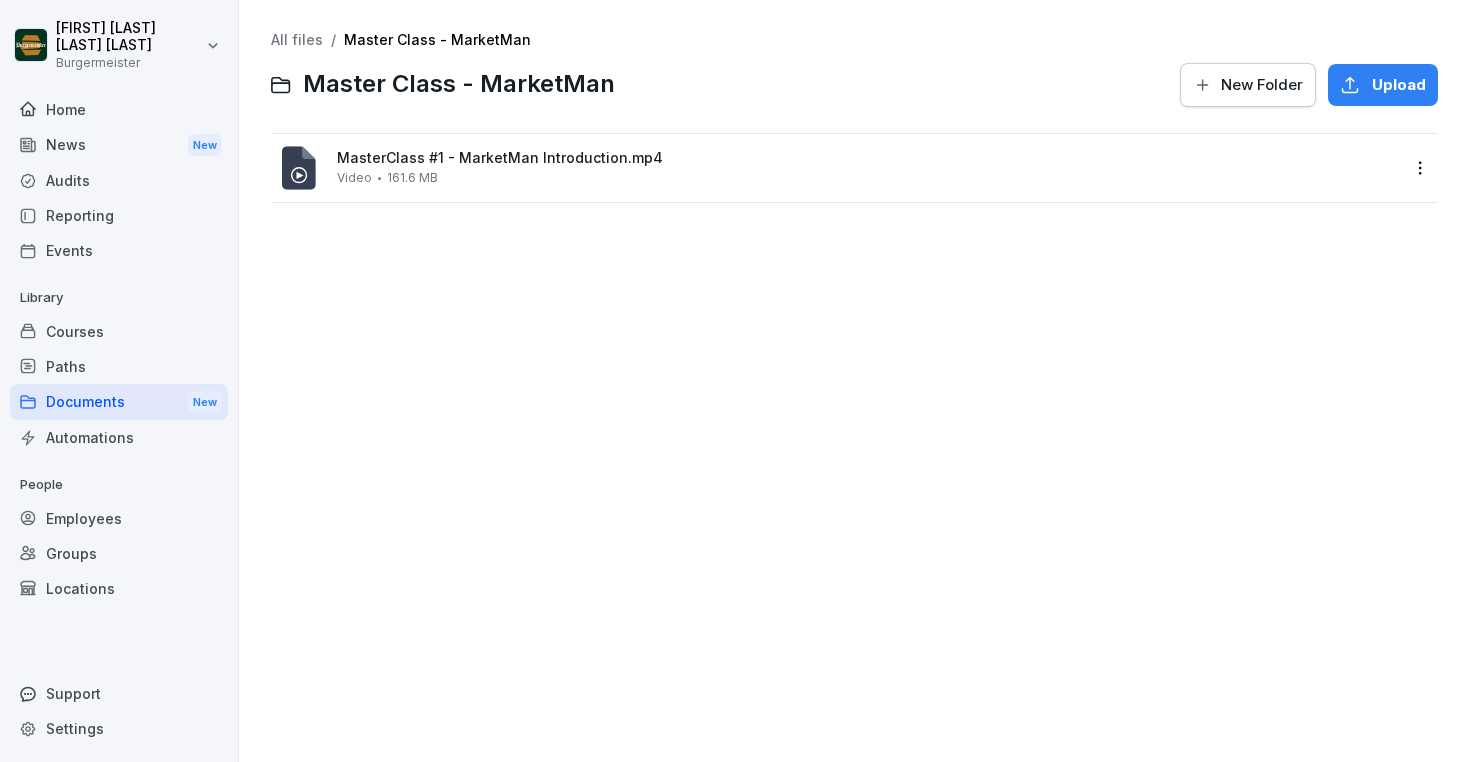 click on "All files" at bounding box center [297, 39] 